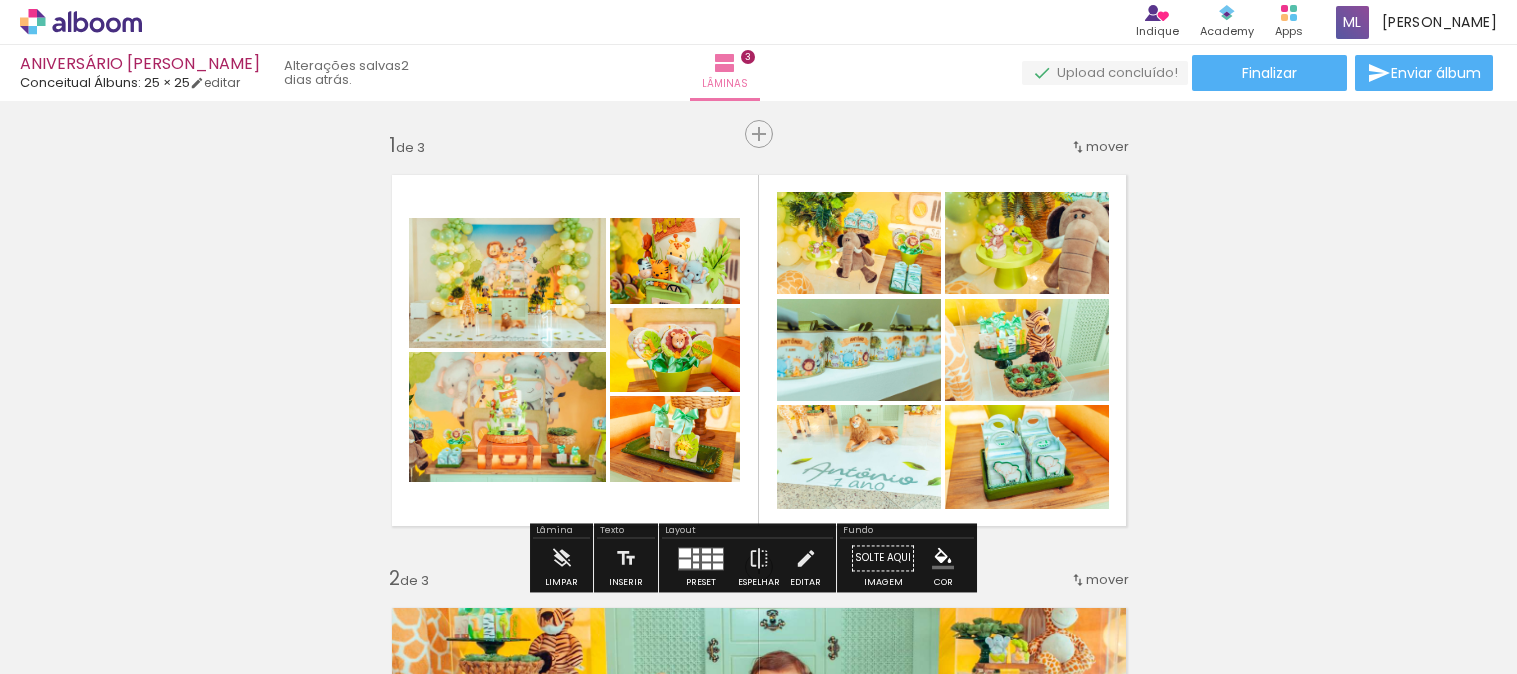 scroll, scrollTop: 0, scrollLeft: 0, axis: both 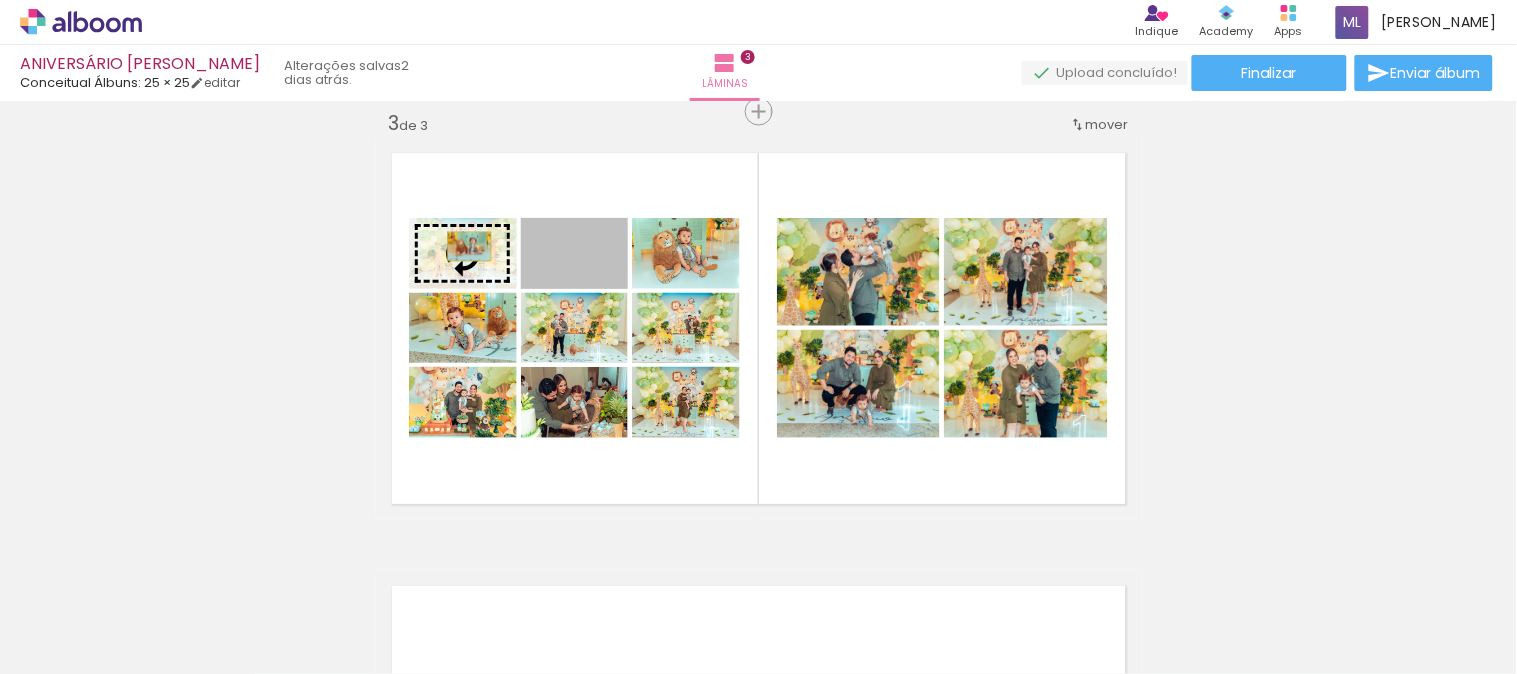 drag, startPoint x: 605, startPoint y: 272, endPoint x: 461, endPoint y: 246, distance: 146.3284 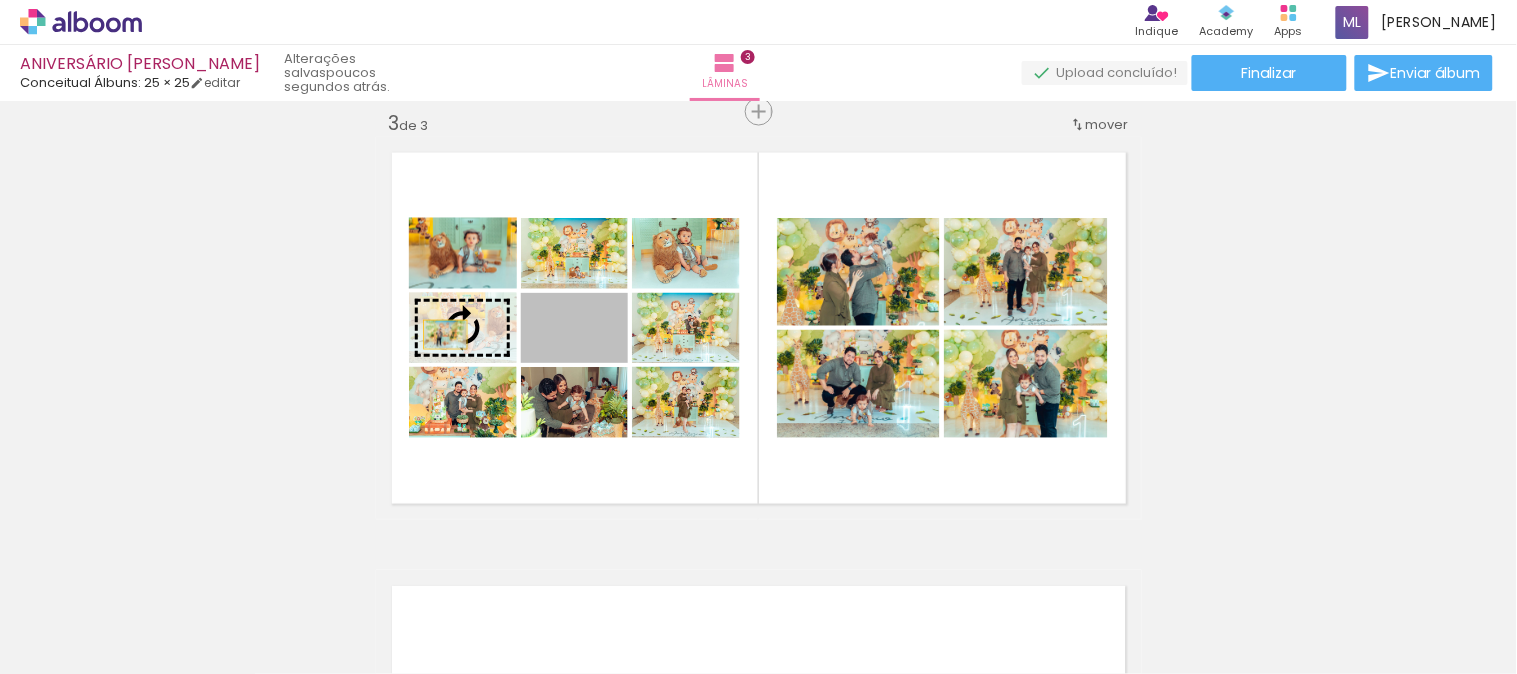 drag, startPoint x: 610, startPoint y: 352, endPoint x: 437, endPoint y: 334, distance: 173.9339 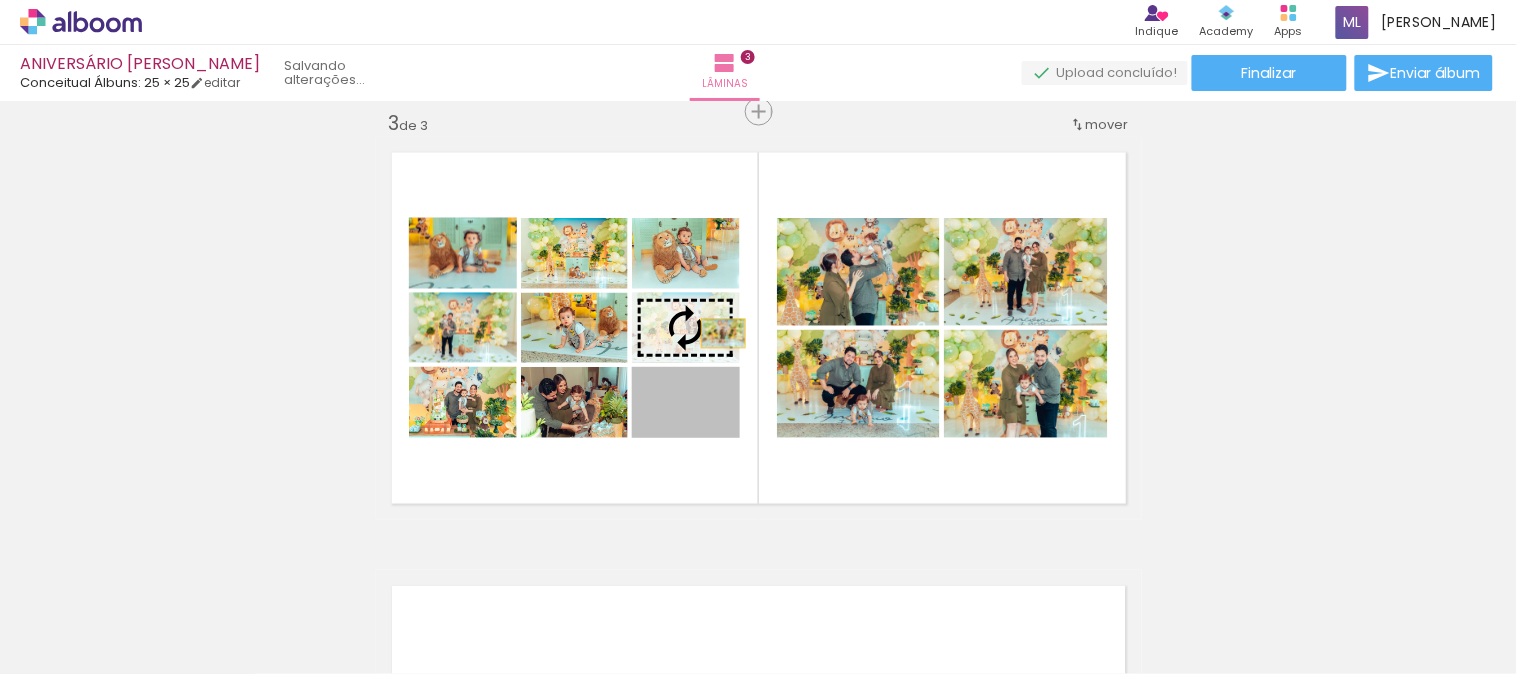 drag, startPoint x: 712, startPoint y: 421, endPoint x: 715, endPoint y: 333, distance: 88.051125 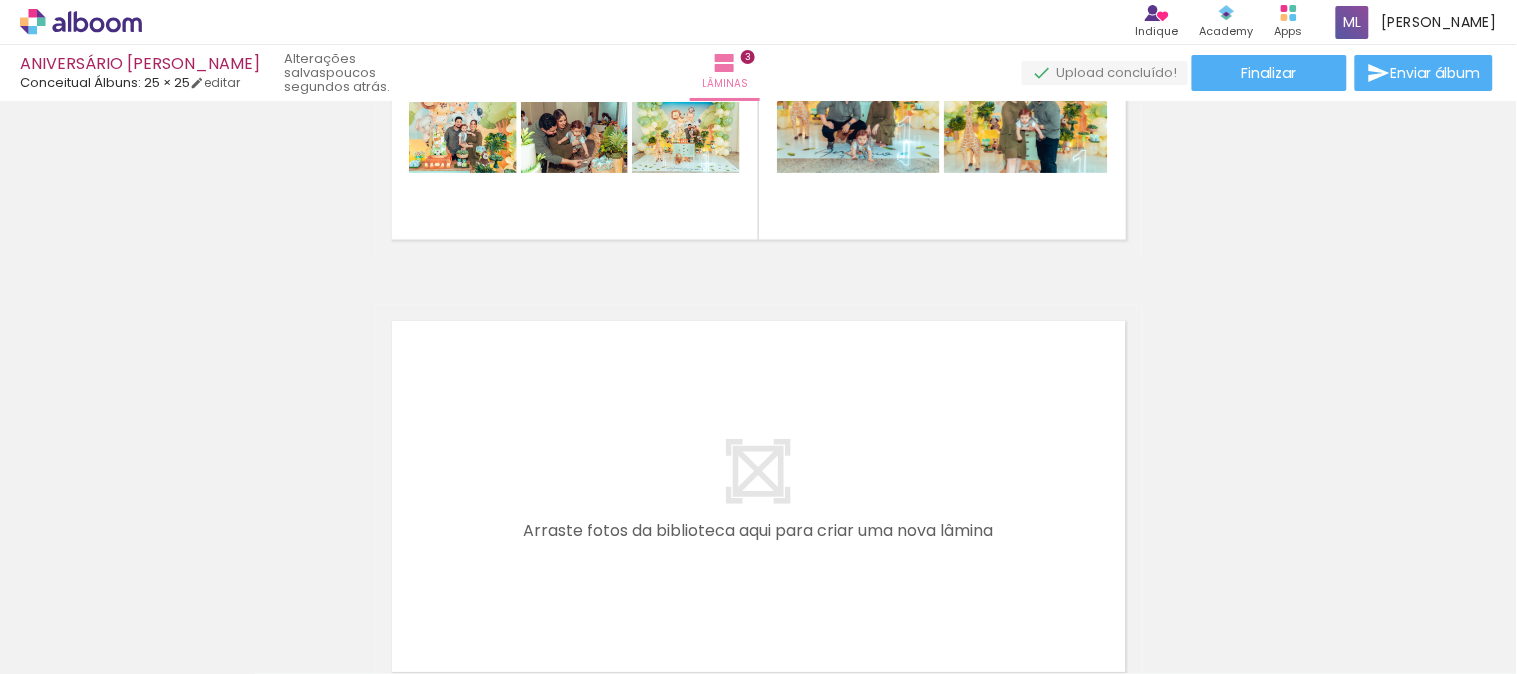 scroll, scrollTop: 1222, scrollLeft: 0, axis: vertical 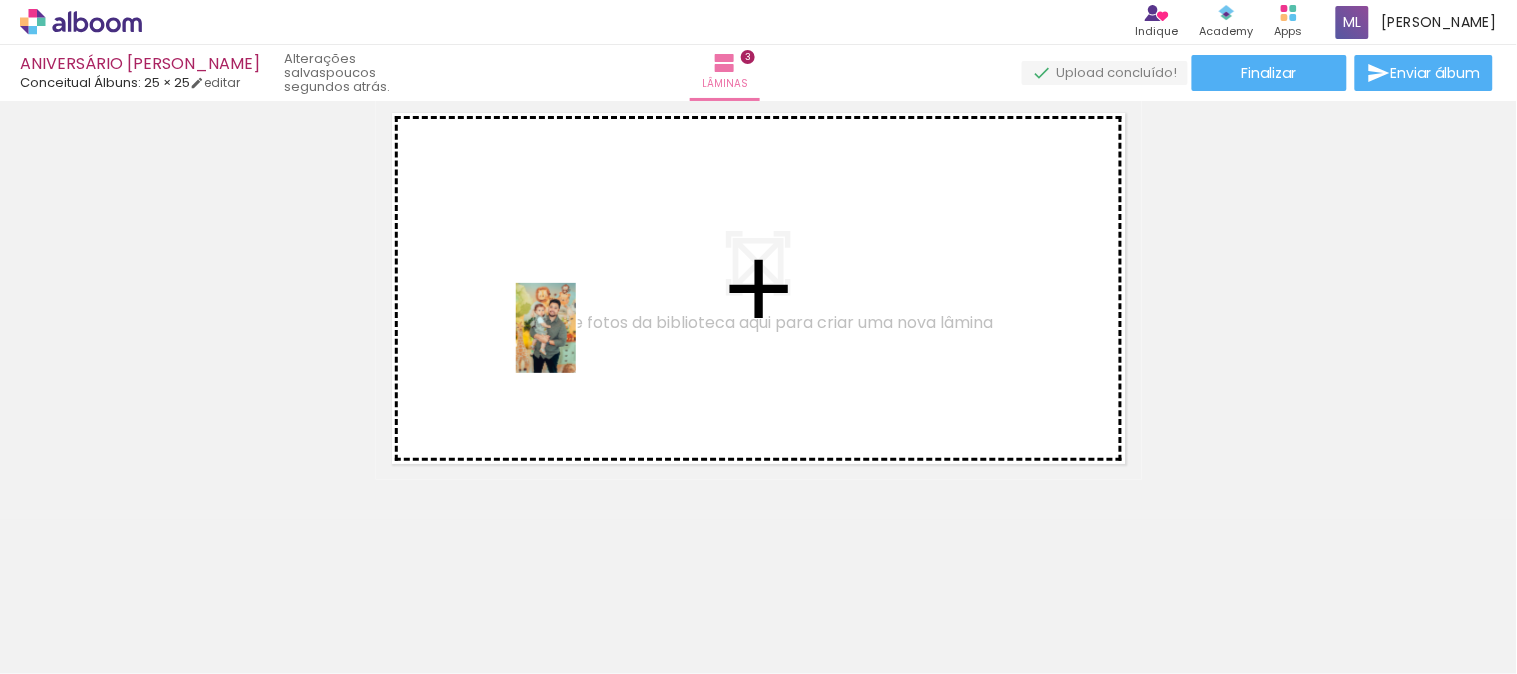 drag, startPoint x: 513, startPoint y: 632, endPoint x: 576, endPoint y: 343, distance: 295.78708 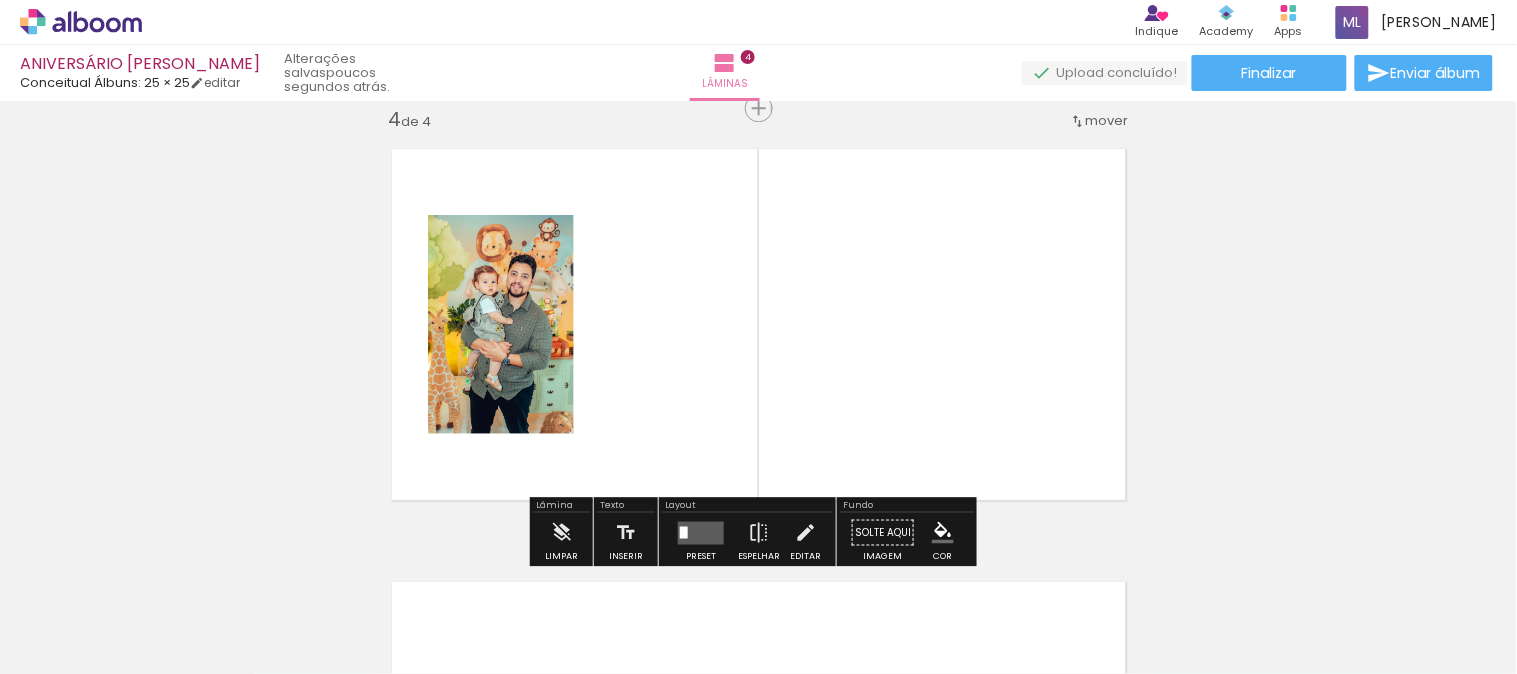 scroll, scrollTop: 1324, scrollLeft: 0, axis: vertical 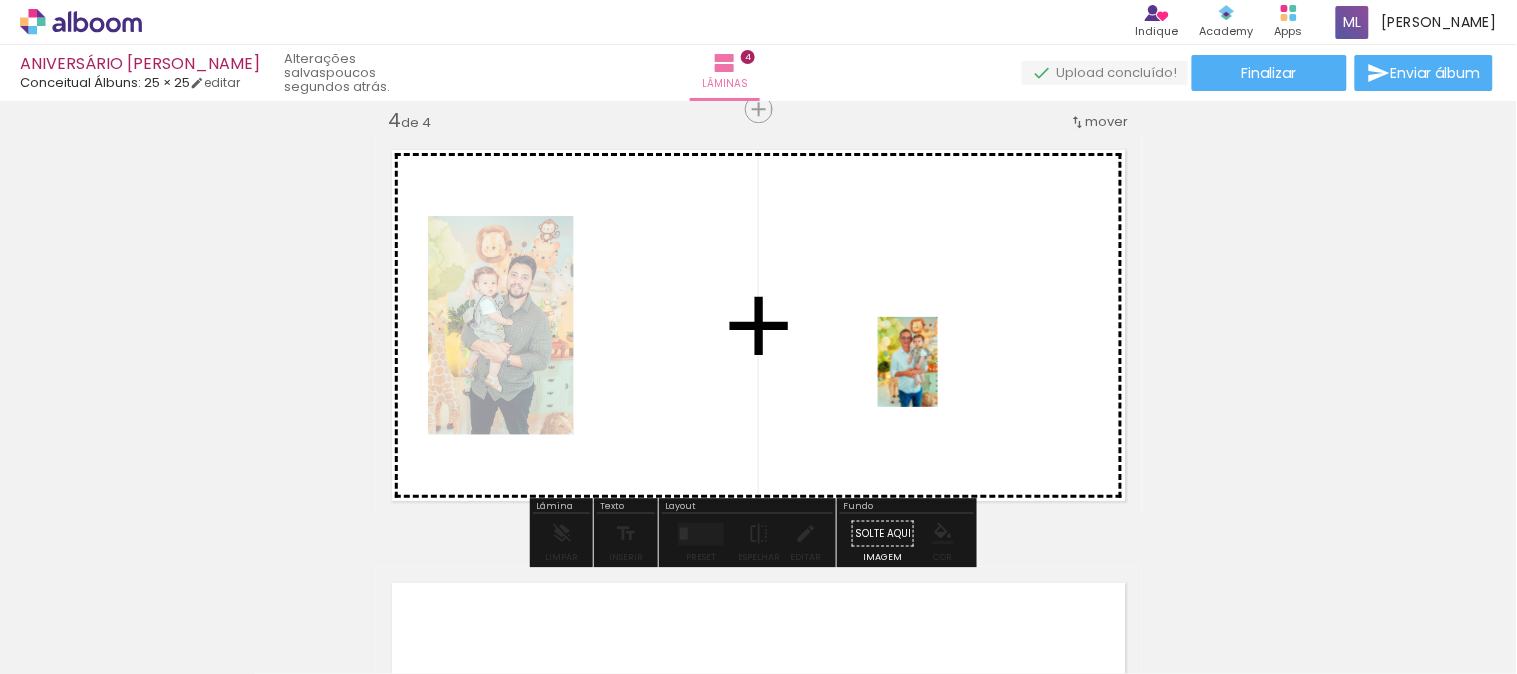 drag, startPoint x: 1195, startPoint y: 633, endPoint x: 938, endPoint y: 377, distance: 362.74646 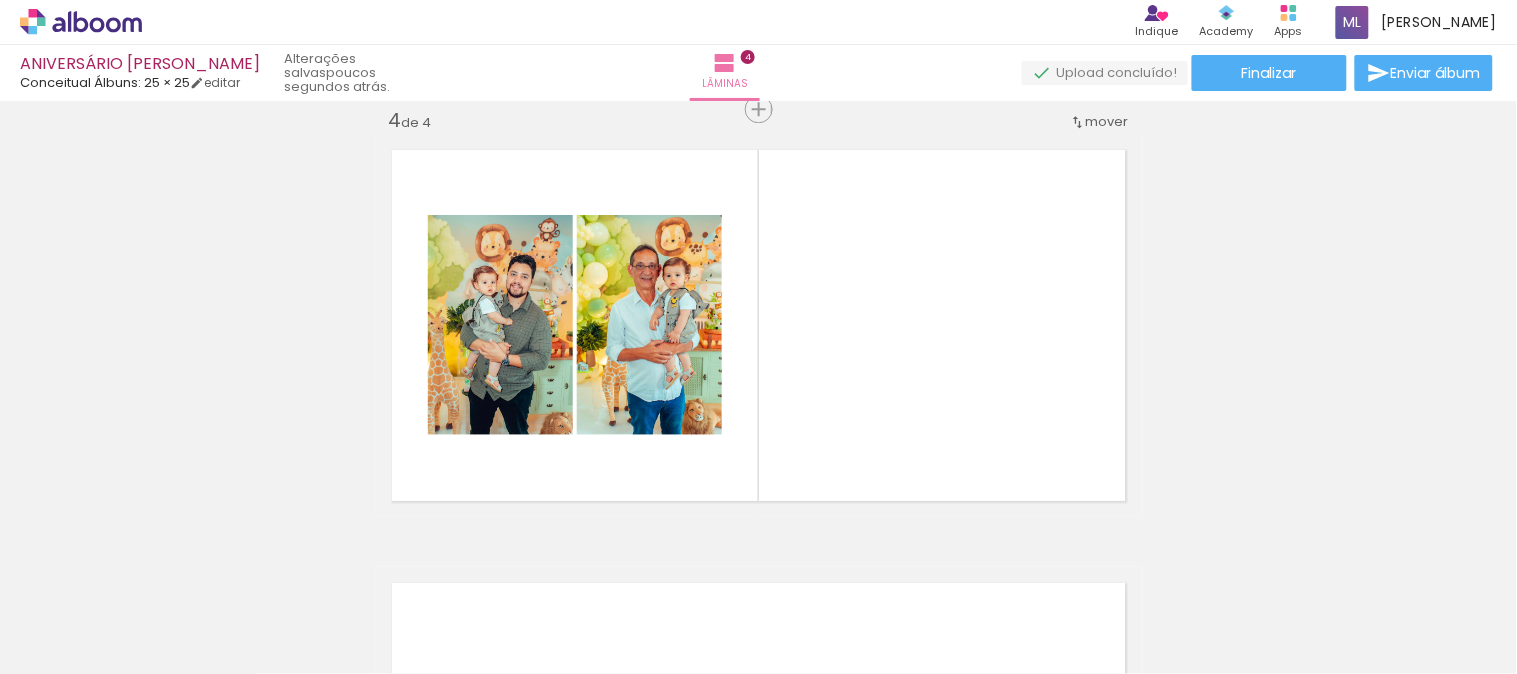 scroll, scrollTop: 0, scrollLeft: 1976, axis: horizontal 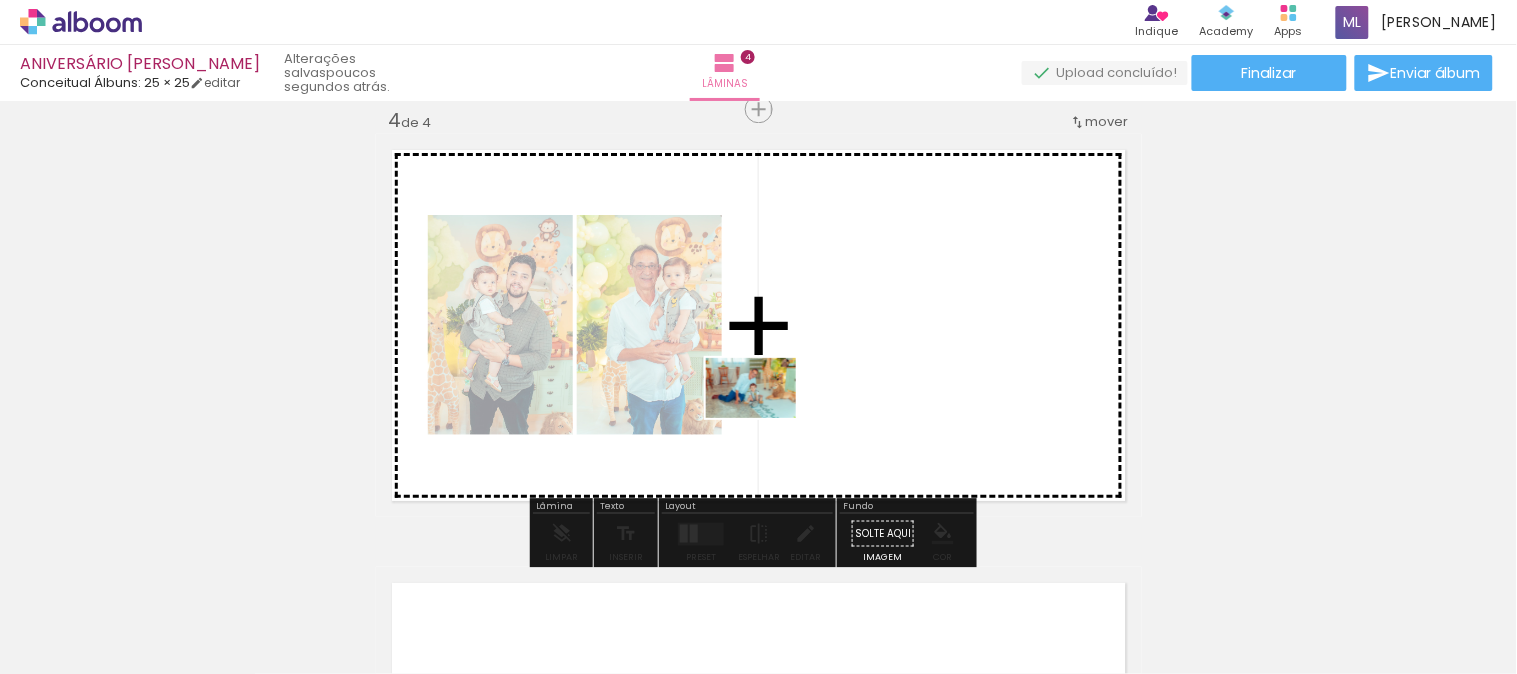 drag, startPoint x: 385, startPoint y: 633, endPoint x: 766, endPoint y: 418, distance: 437.47687 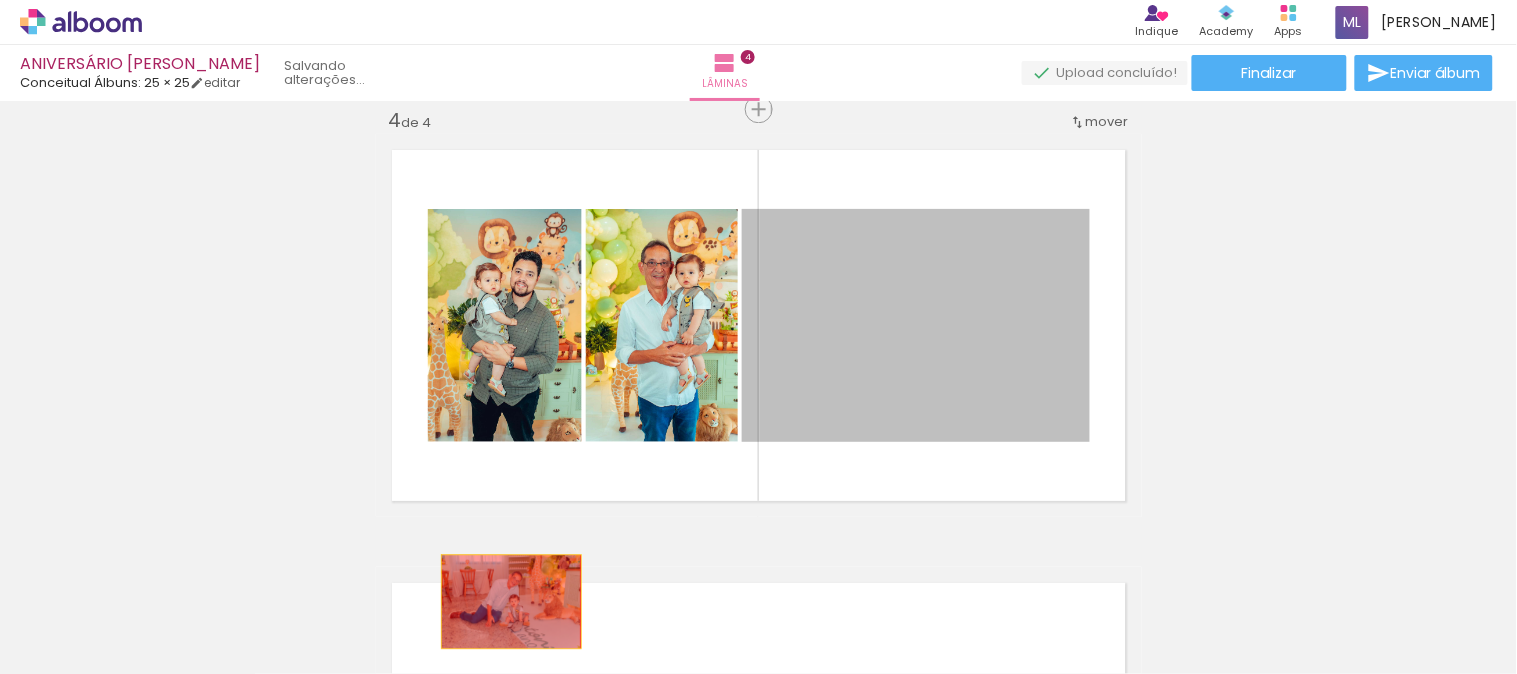 drag, startPoint x: 868, startPoint y: 383, endPoint x: 503, endPoint y: 601, distance: 425.14584 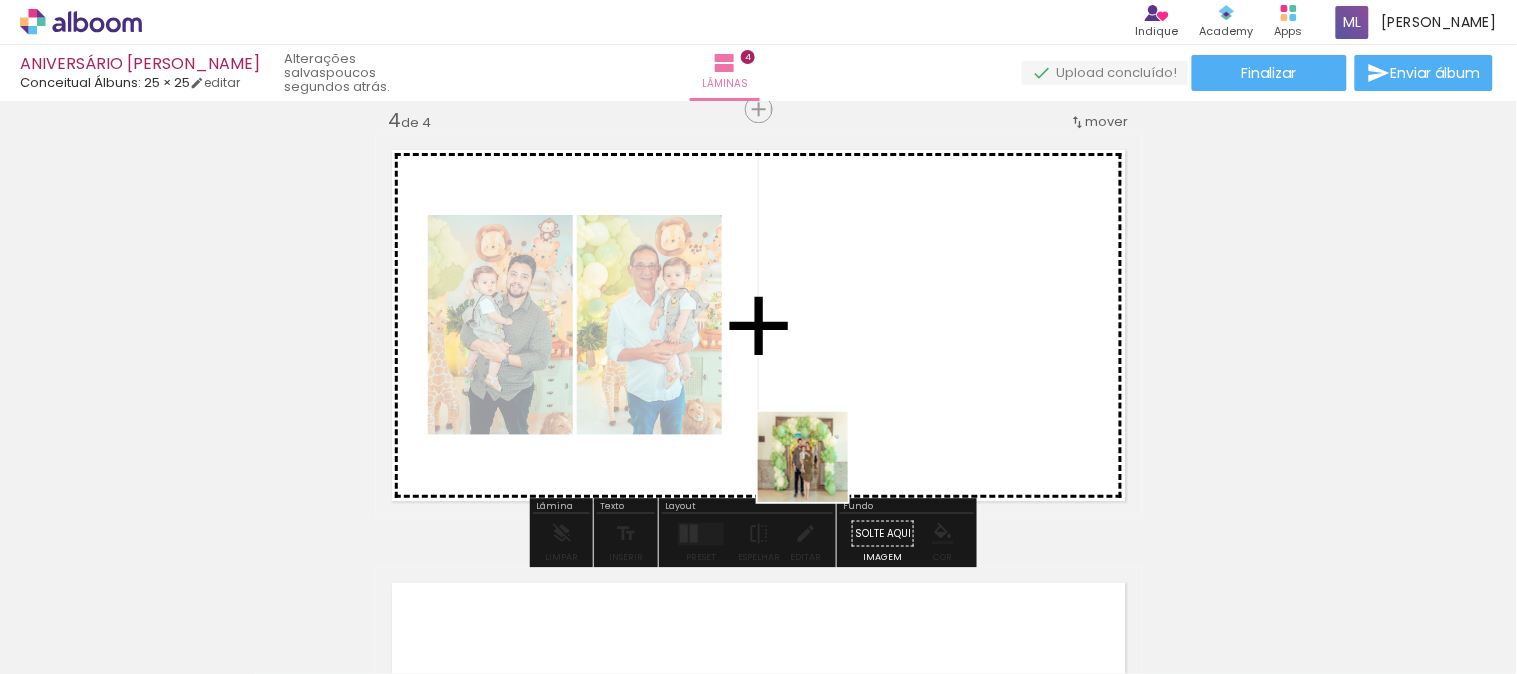 drag, startPoint x: 606, startPoint y: 634, endPoint x: 864, endPoint y: 435, distance: 325.8297 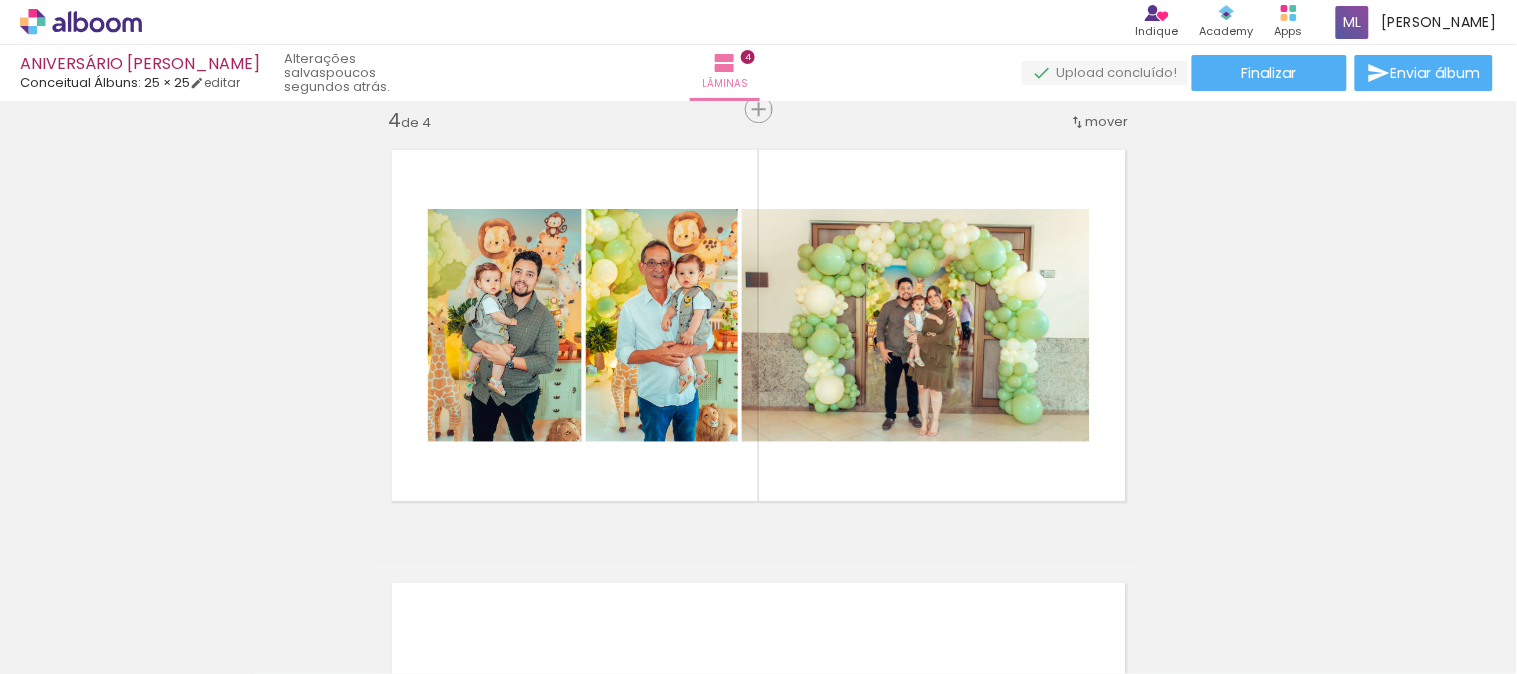 scroll, scrollTop: 0, scrollLeft: 2991, axis: horizontal 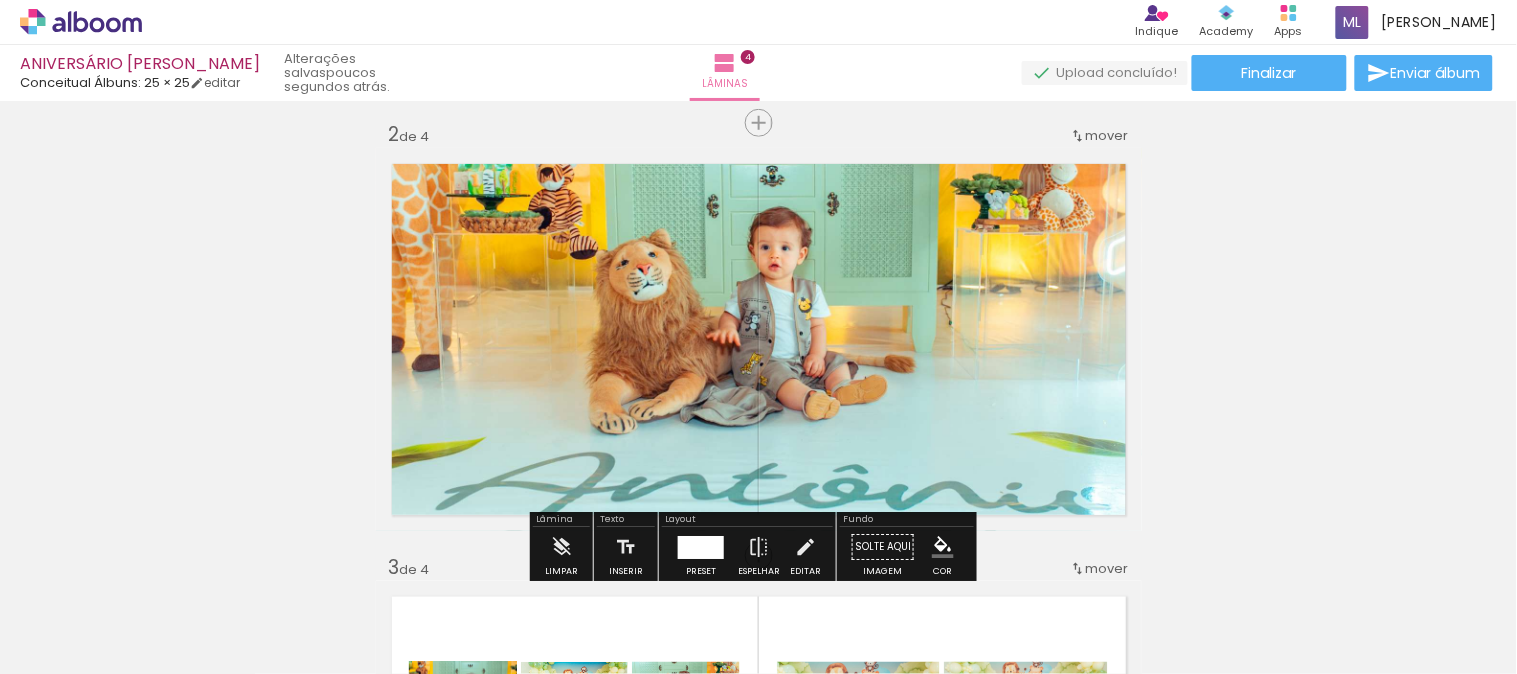 click on "mover" at bounding box center [1107, 135] 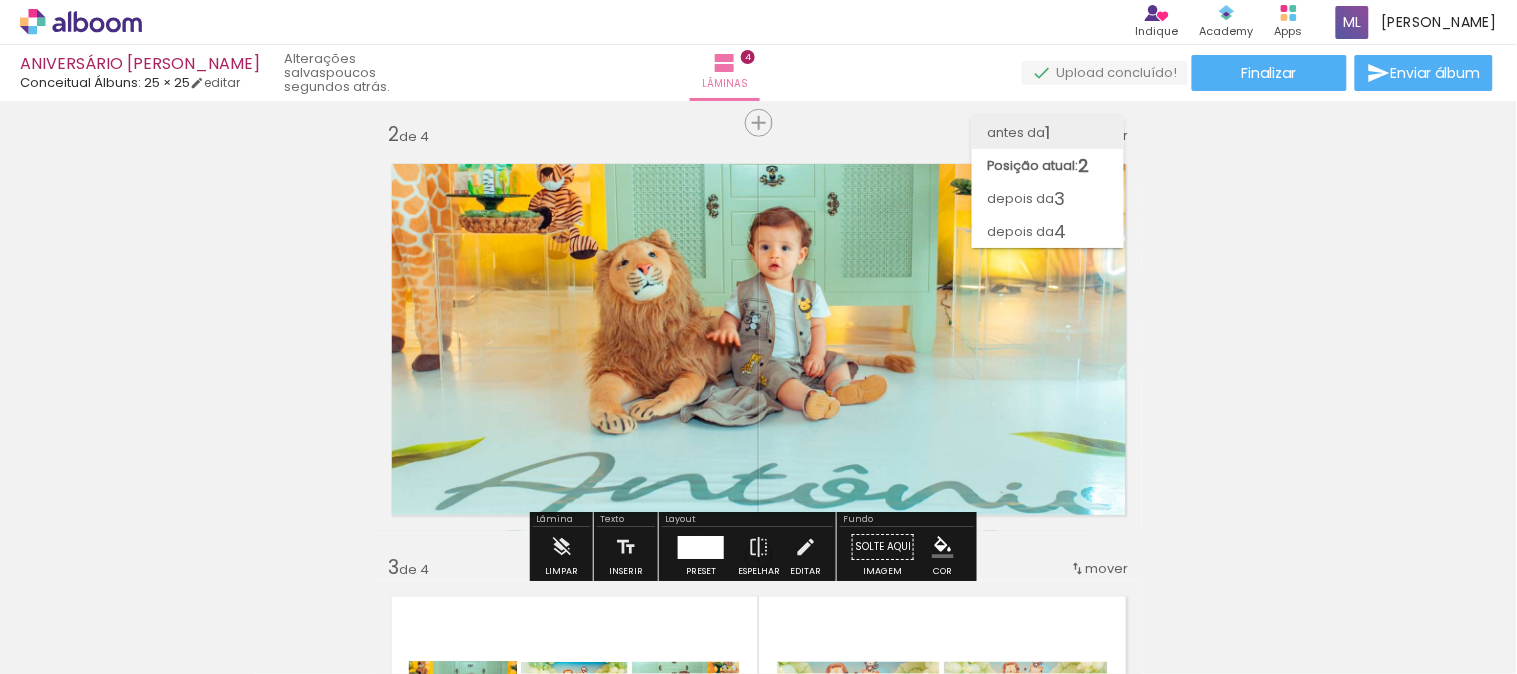 click on "antes da  1" at bounding box center (1048, 132) 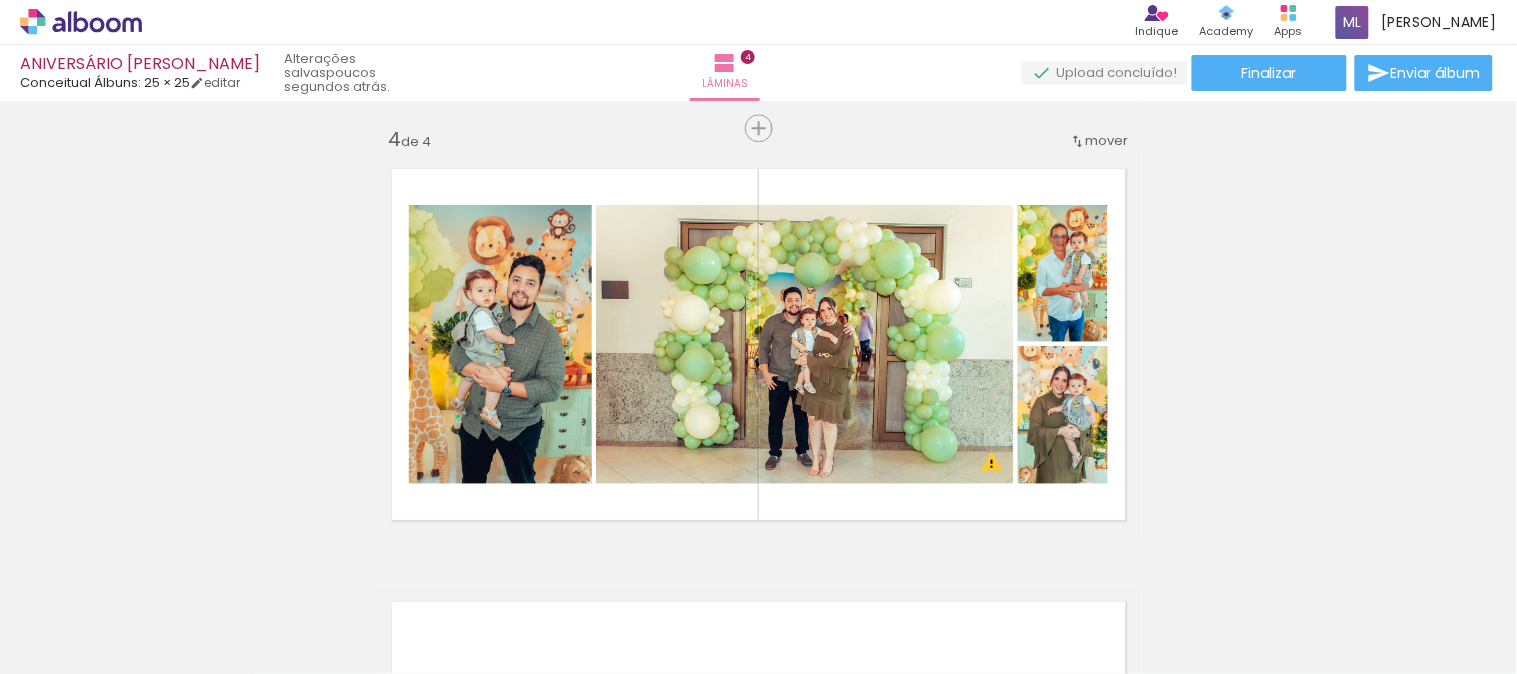 scroll, scrollTop: 1358, scrollLeft: 0, axis: vertical 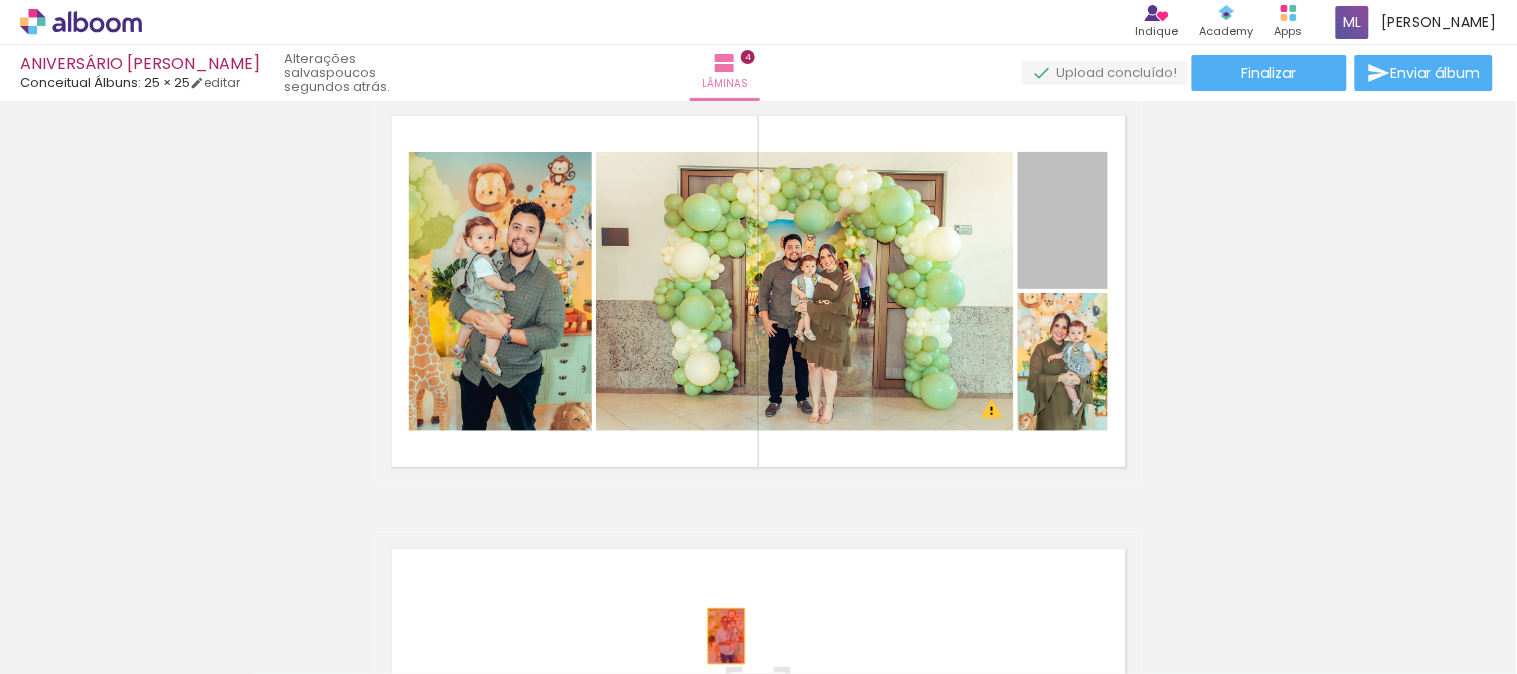 drag, startPoint x: 1054, startPoint y: 258, endPoint x: 718, endPoint y: 635, distance: 505 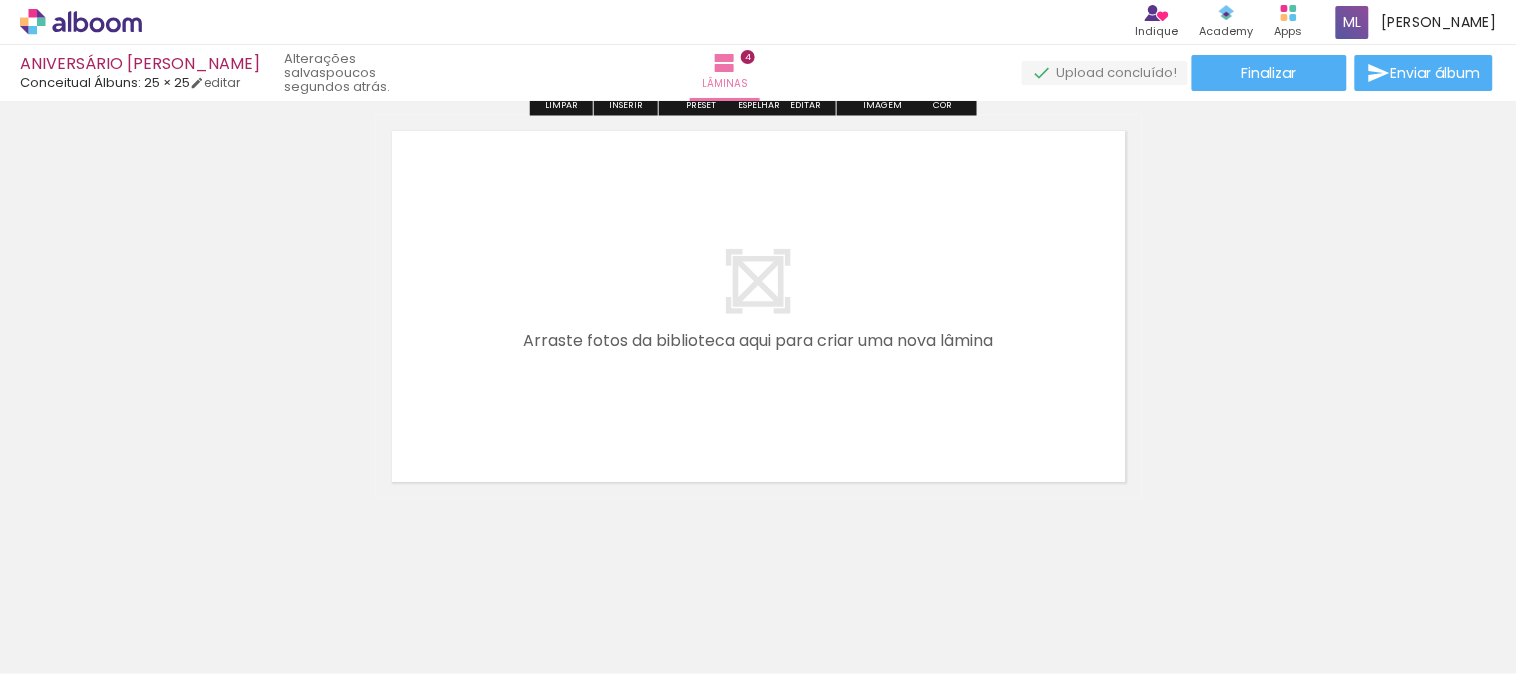 scroll, scrollTop: 1794, scrollLeft: 0, axis: vertical 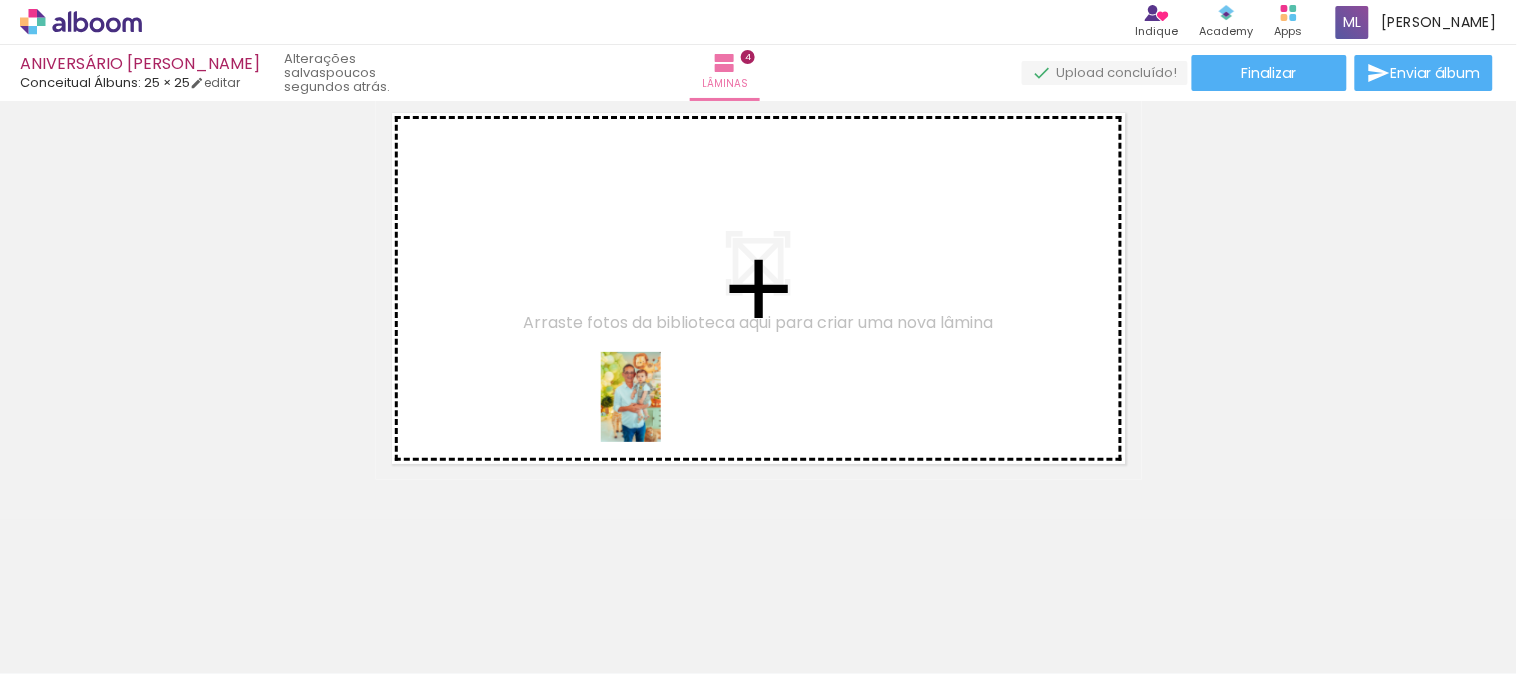drag, startPoint x: 630, startPoint y: 626, endPoint x: 661, endPoint y: 412, distance: 216.23367 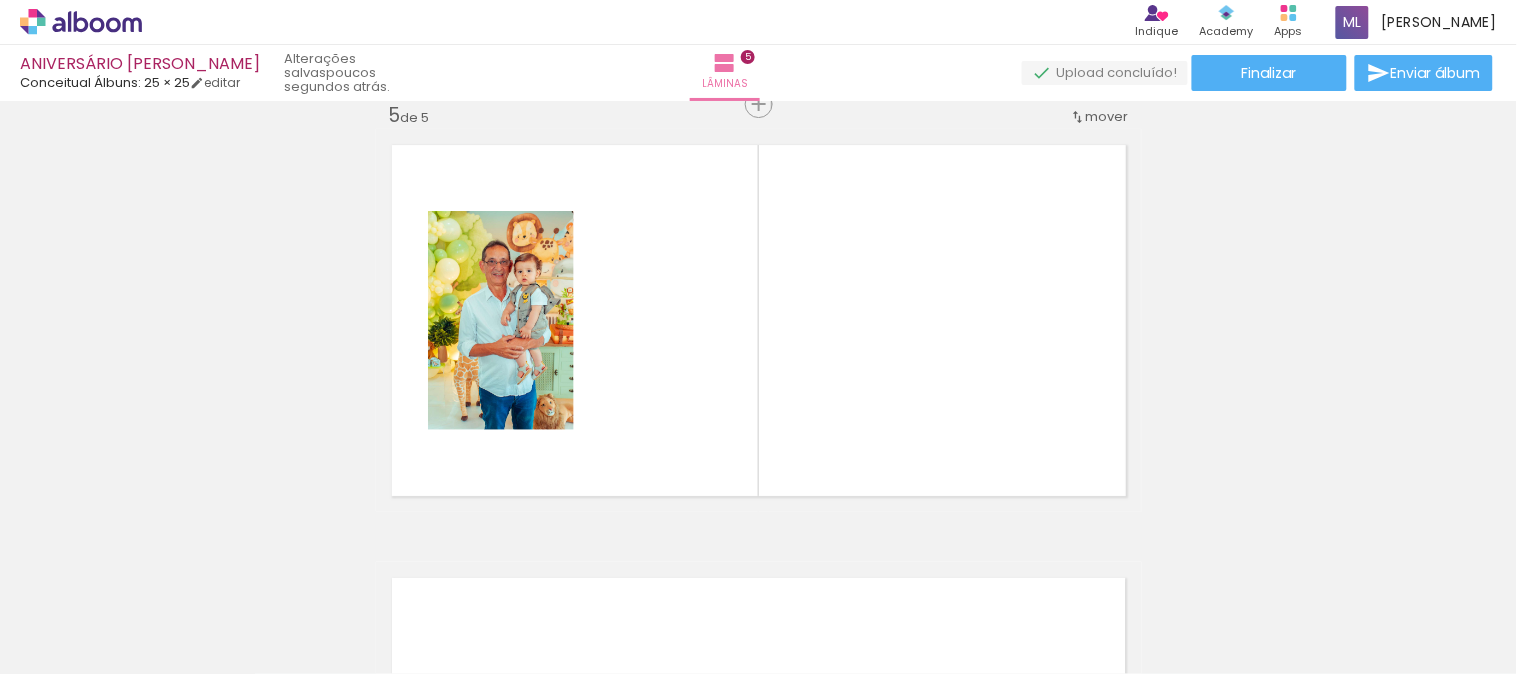 scroll, scrollTop: 1756, scrollLeft: 0, axis: vertical 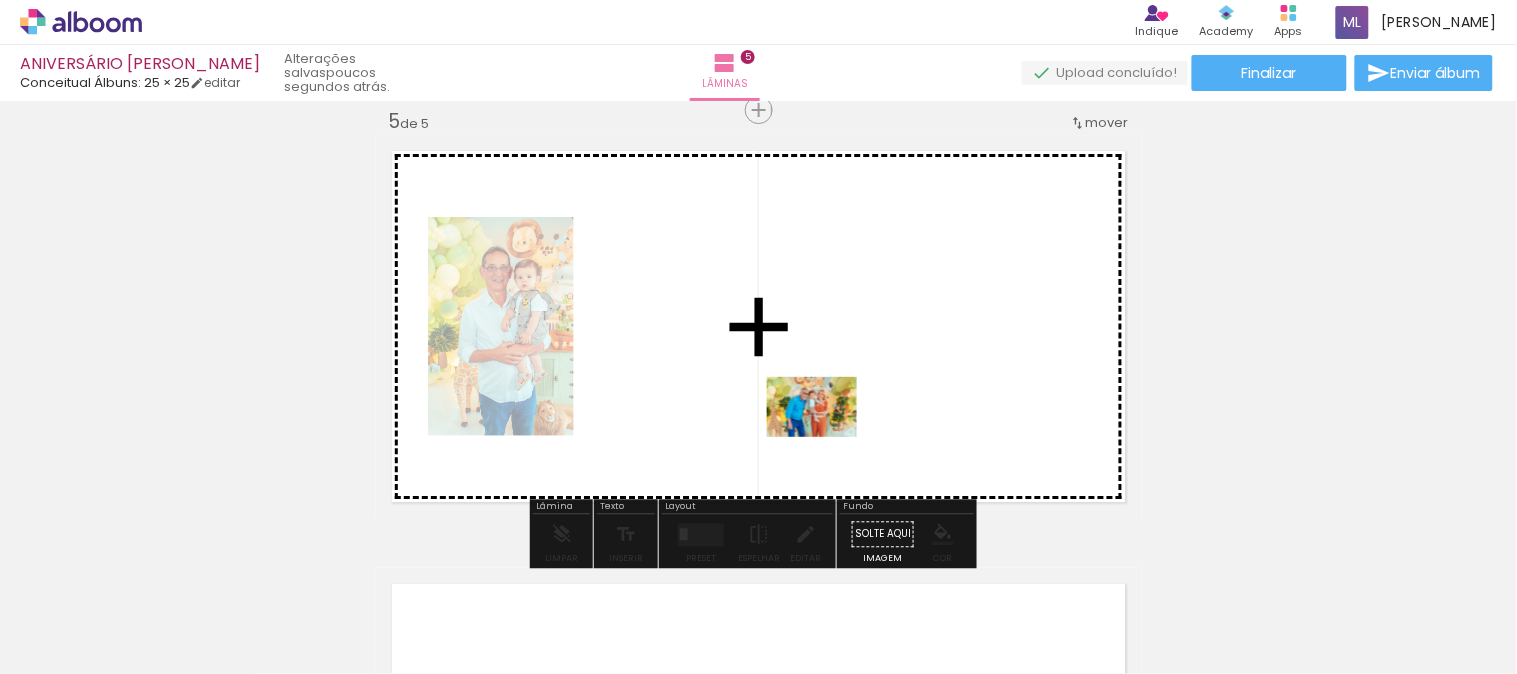 drag, startPoint x: 816, startPoint y: 616, endPoint x: 827, endPoint y: 436, distance: 180.3358 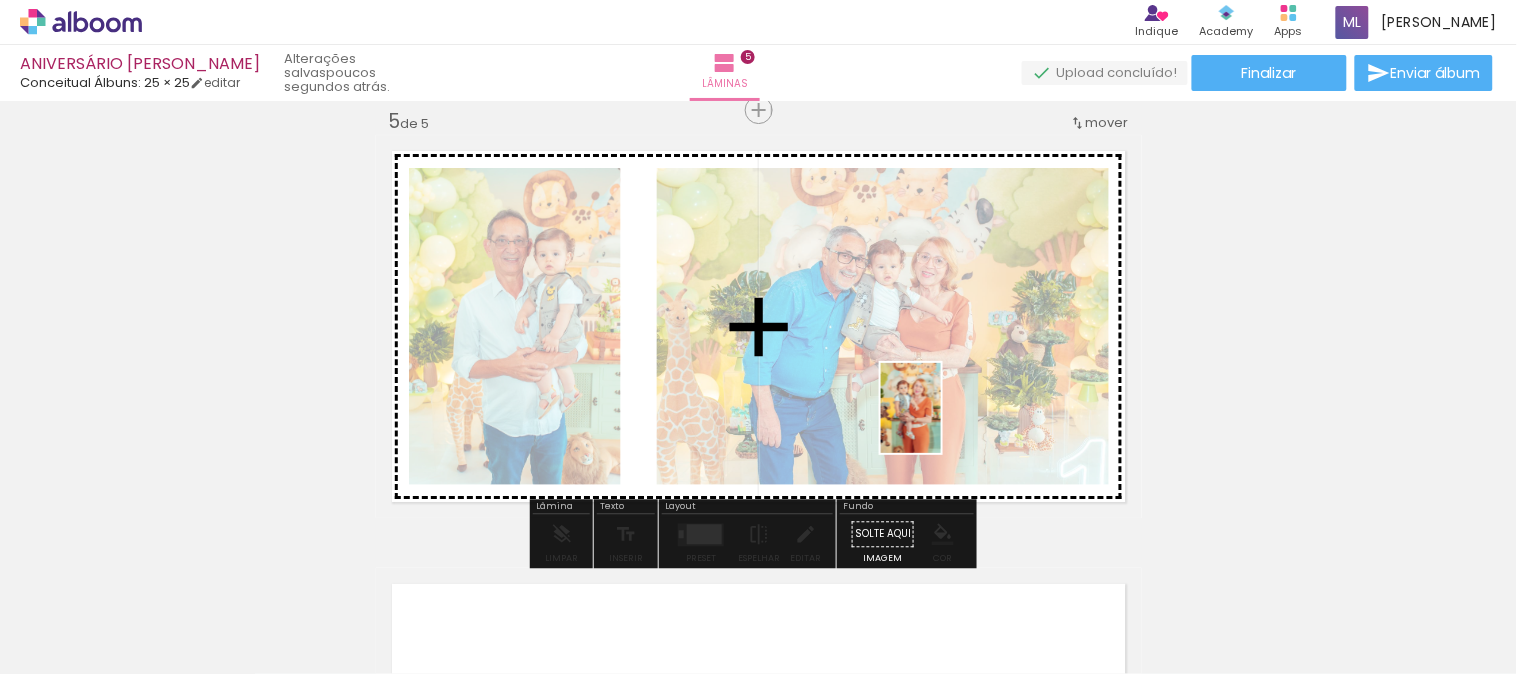 drag, startPoint x: 927, startPoint y: 634, endPoint x: 941, endPoint y: 423, distance: 211.46394 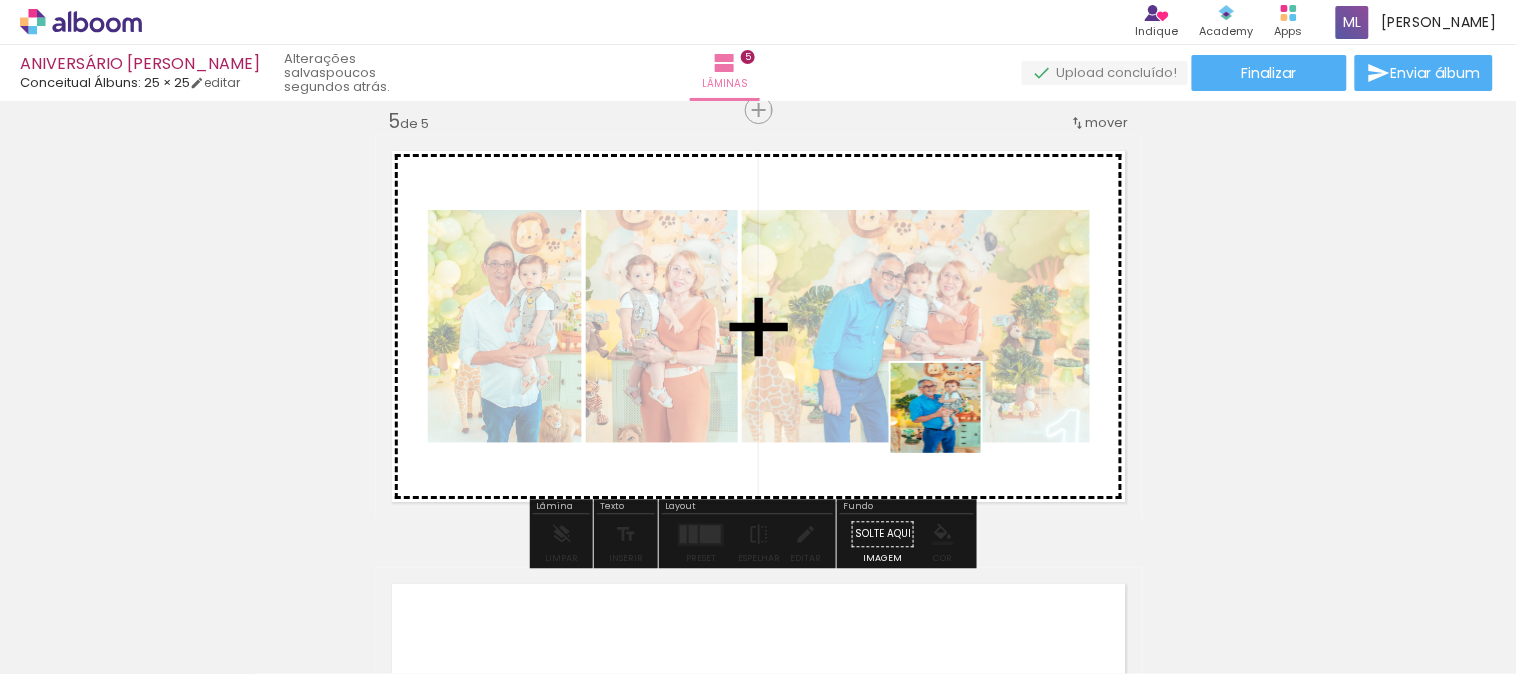 drag, startPoint x: 1032, startPoint y: 622, endPoint x: 951, endPoint y: 418, distance: 219.4926 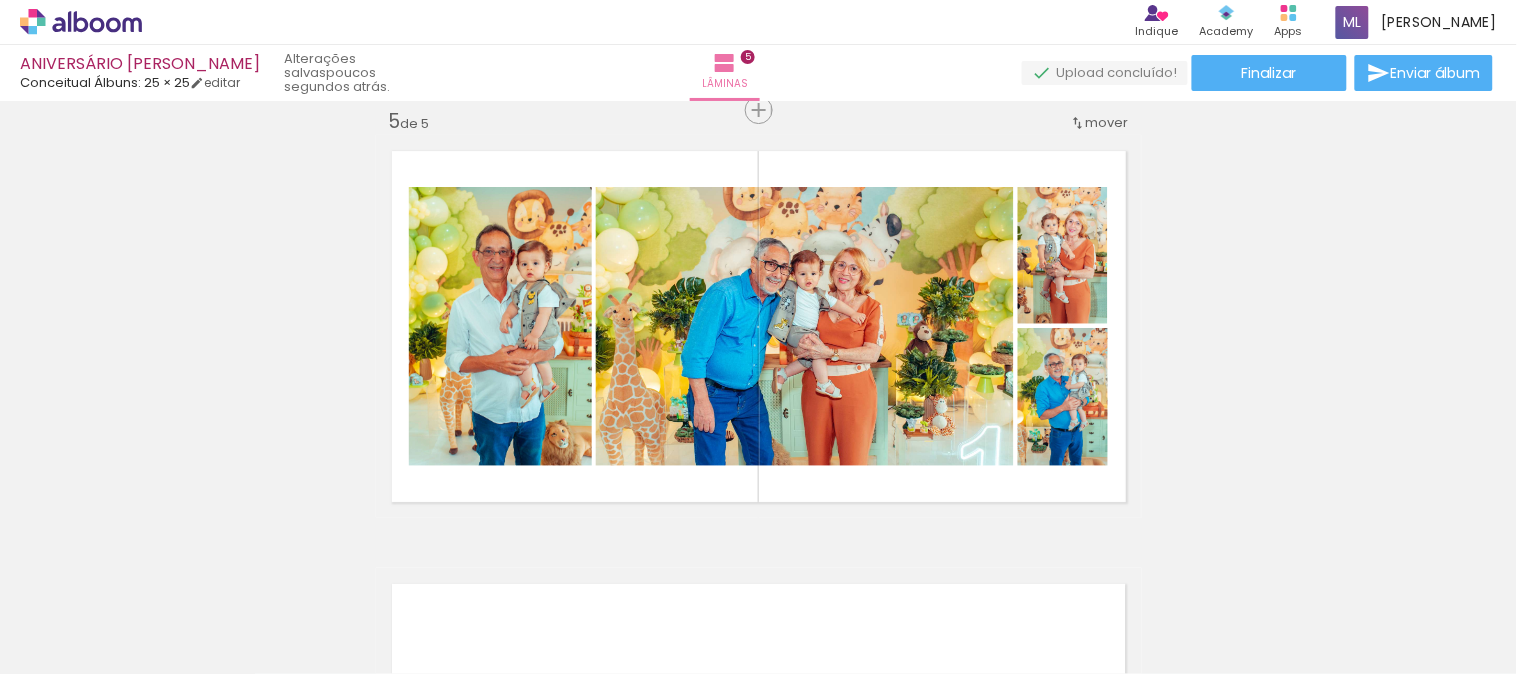 scroll, scrollTop: 0, scrollLeft: 3937, axis: horizontal 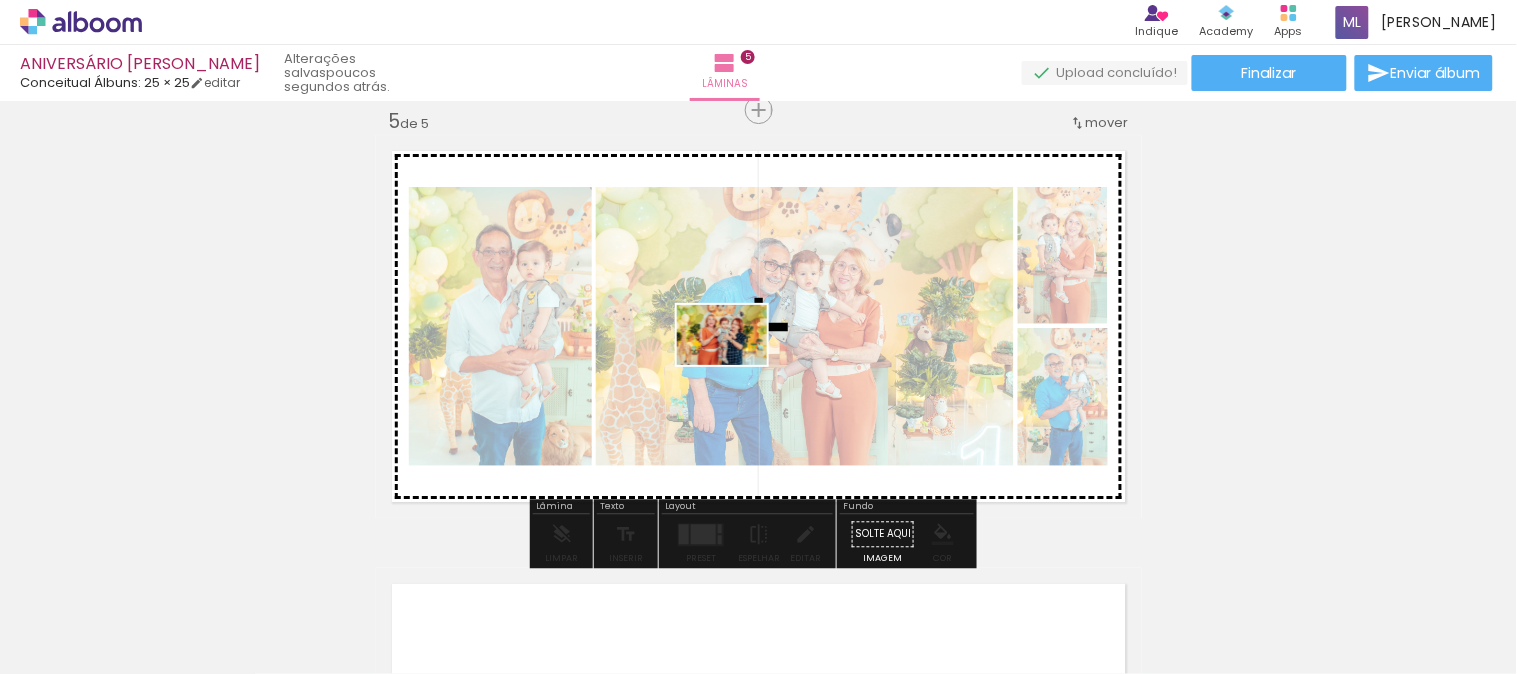 drag, startPoint x: 314, startPoint y: 617, endPoint x: 737, endPoint y: 365, distance: 492.37485 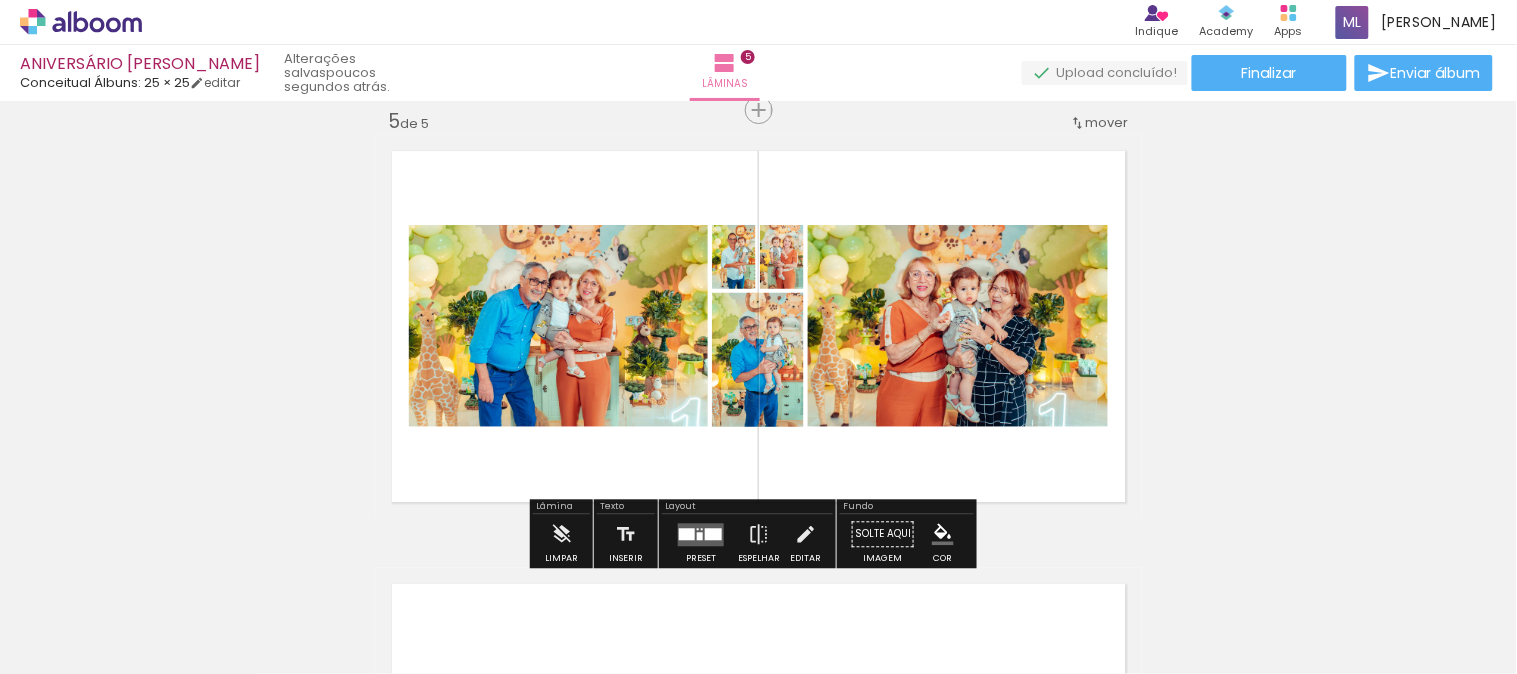 scroll, scrollTop: 0, scrollLeft: 4395, axis: horizontal 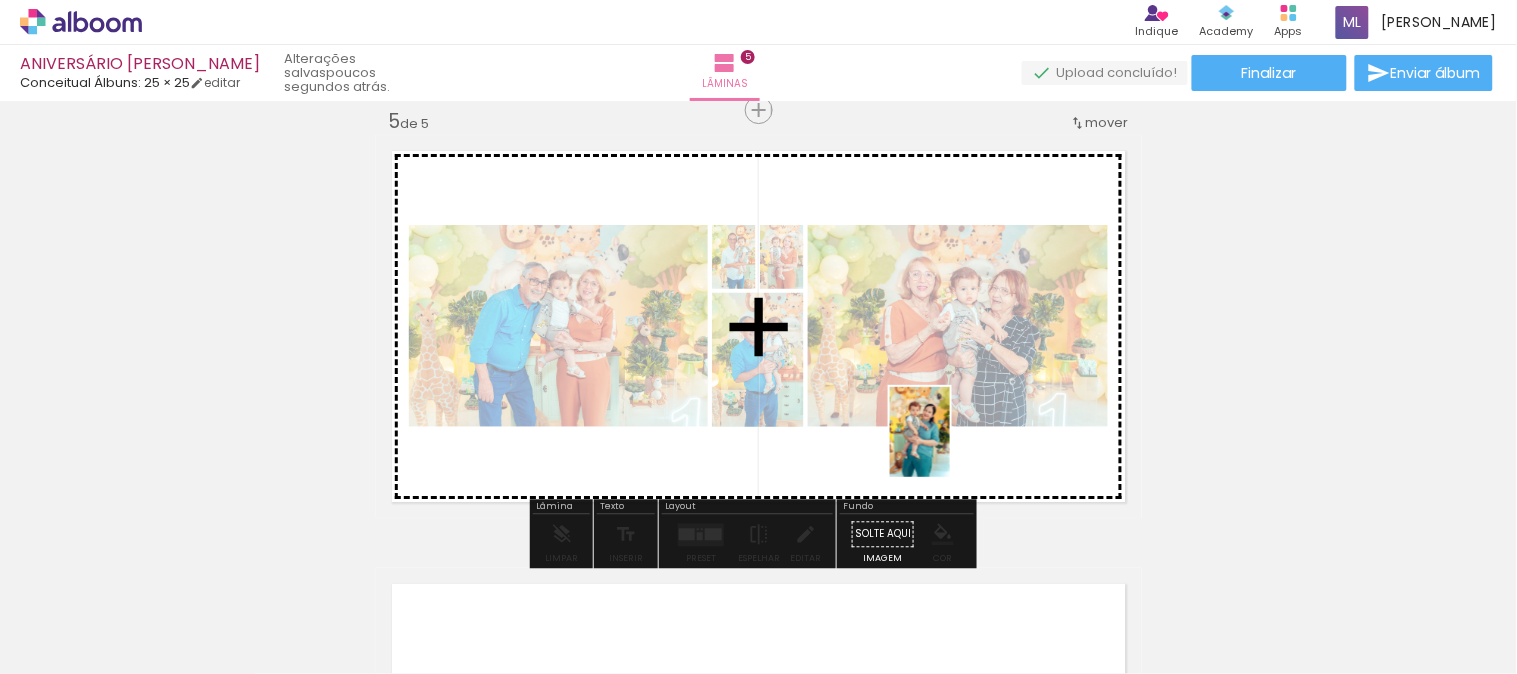 drag, startPoint x: 1057, startPoint y: 622, endPoint x: 945, endPoint y: 440, distance: 213.70073 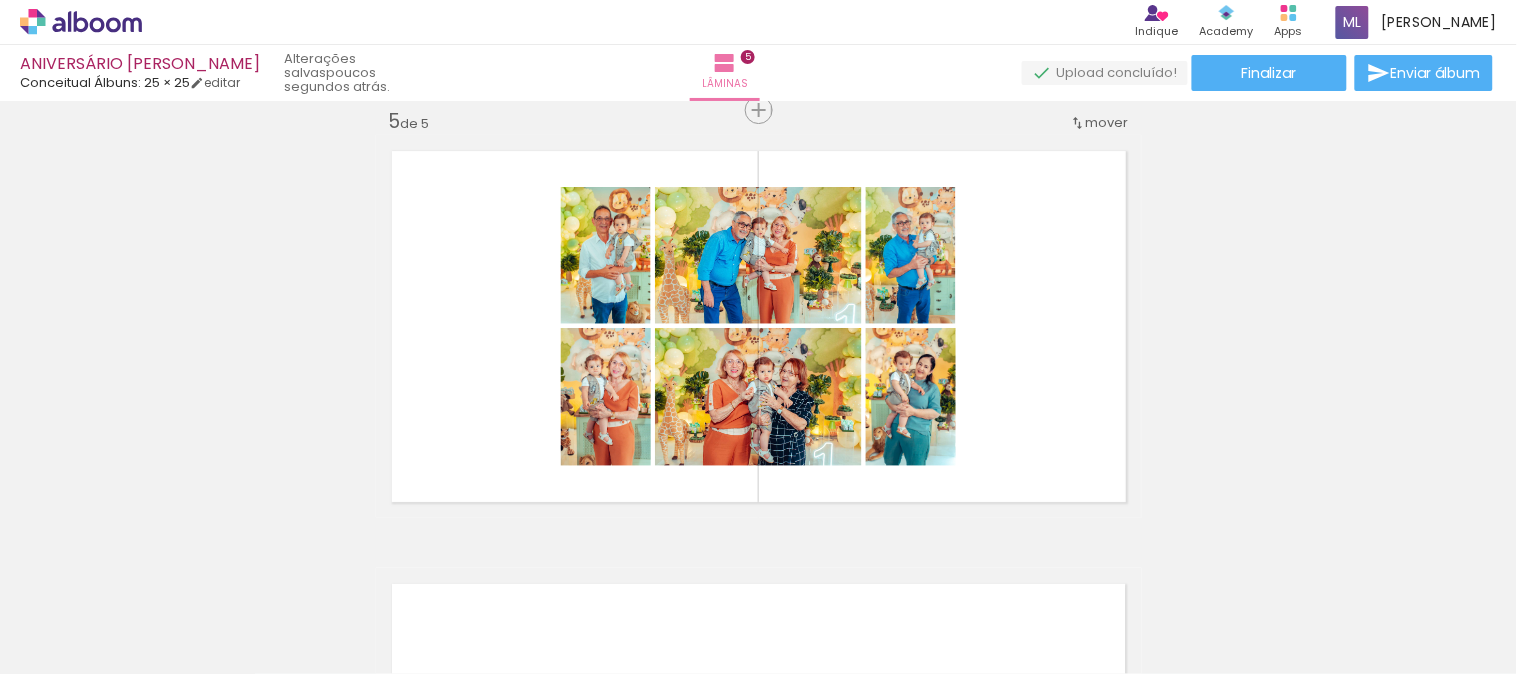 scroll, scrollTop: 0, scrollLeft: 4666, axis: horizontal 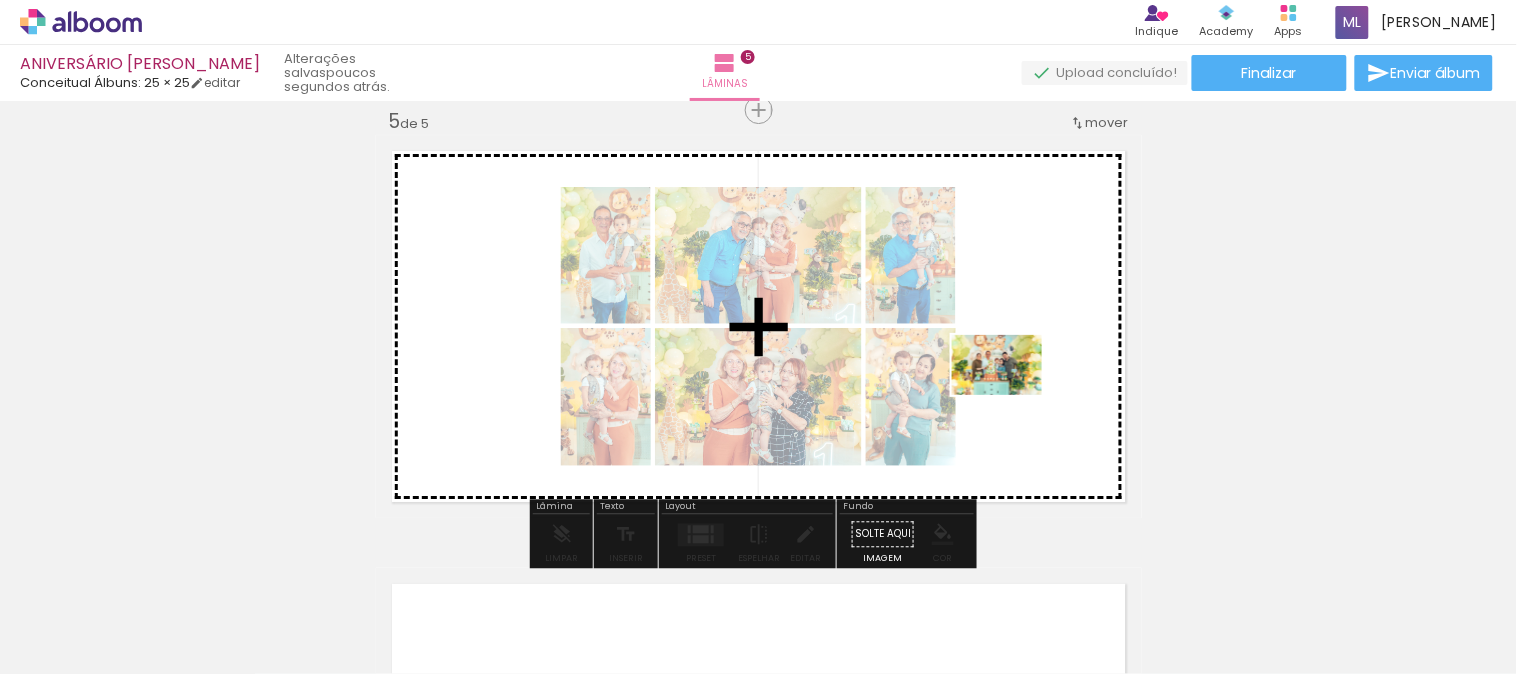 drag, startPoint x: 926, startPoint y: 617, endPoint x: 1012, endPoint y: 395, distance: 238.07562 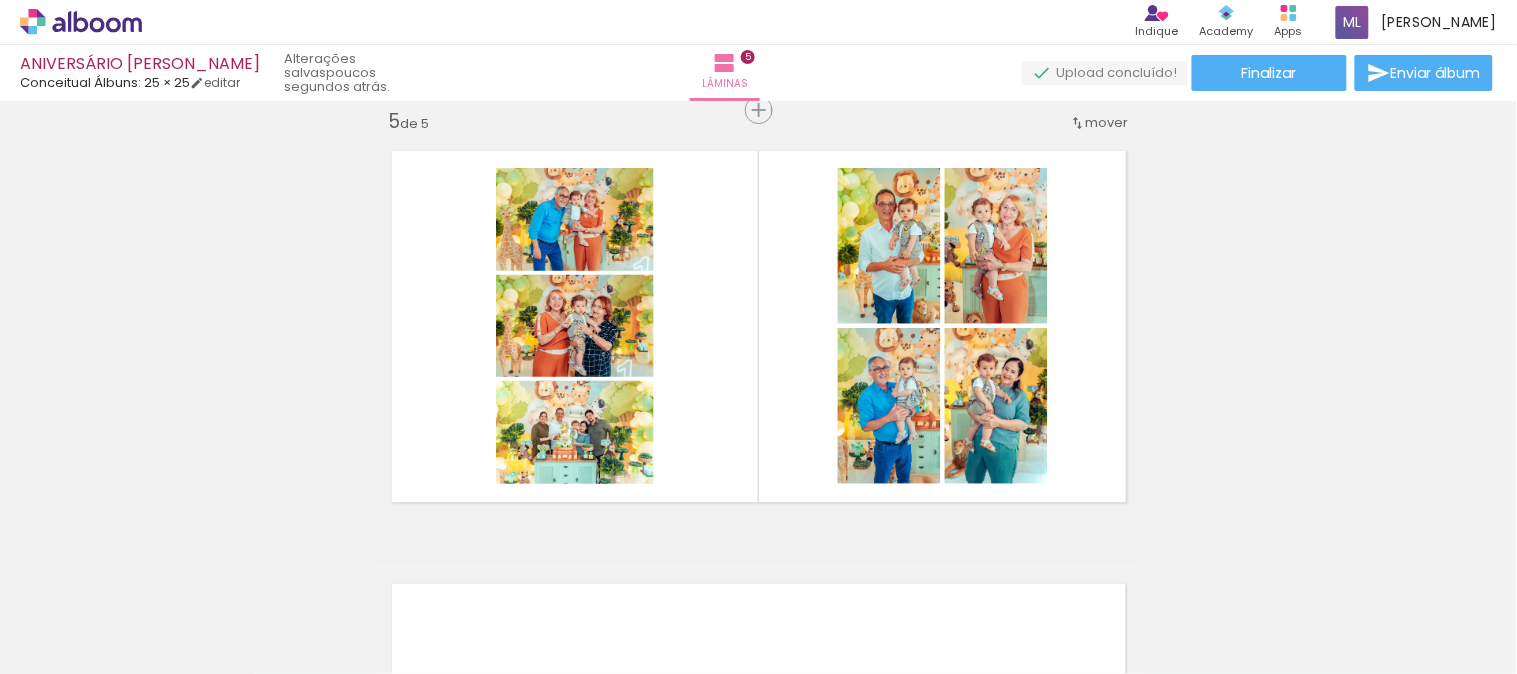 scroll, scrollTop: 0, scrollLeft: 4748, axis: horizontal 